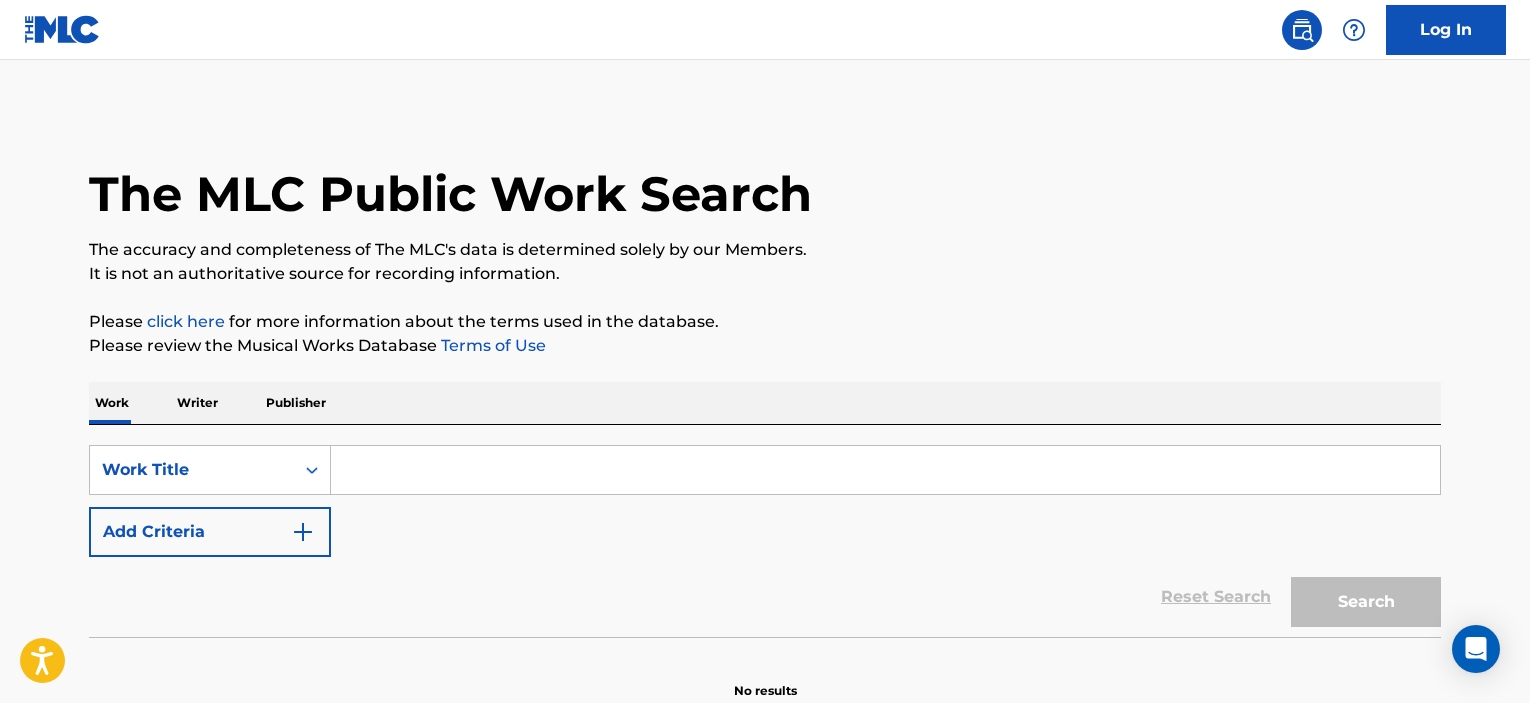 scroll, scrollTop: 0, scrollLeft: 0, axis: both 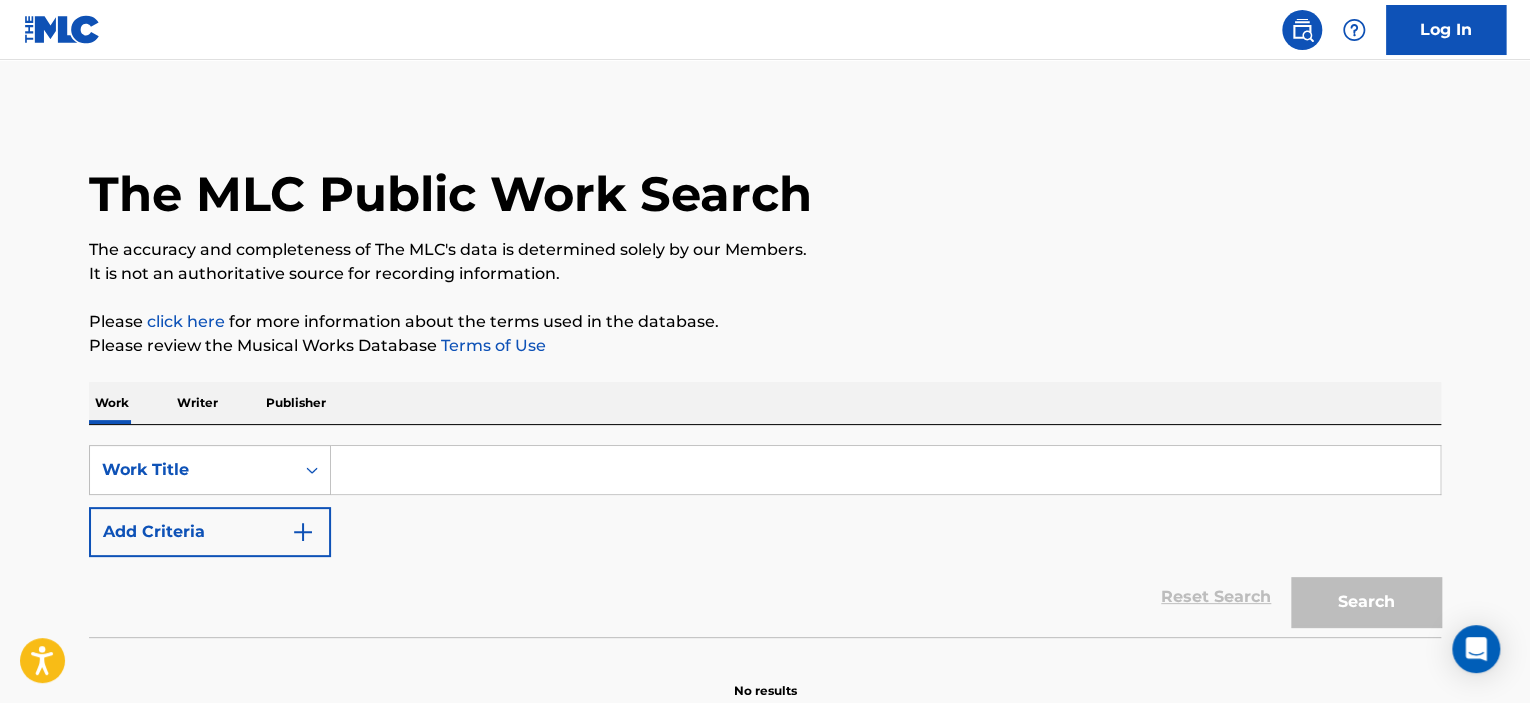 click at bounding box center [885, 470] 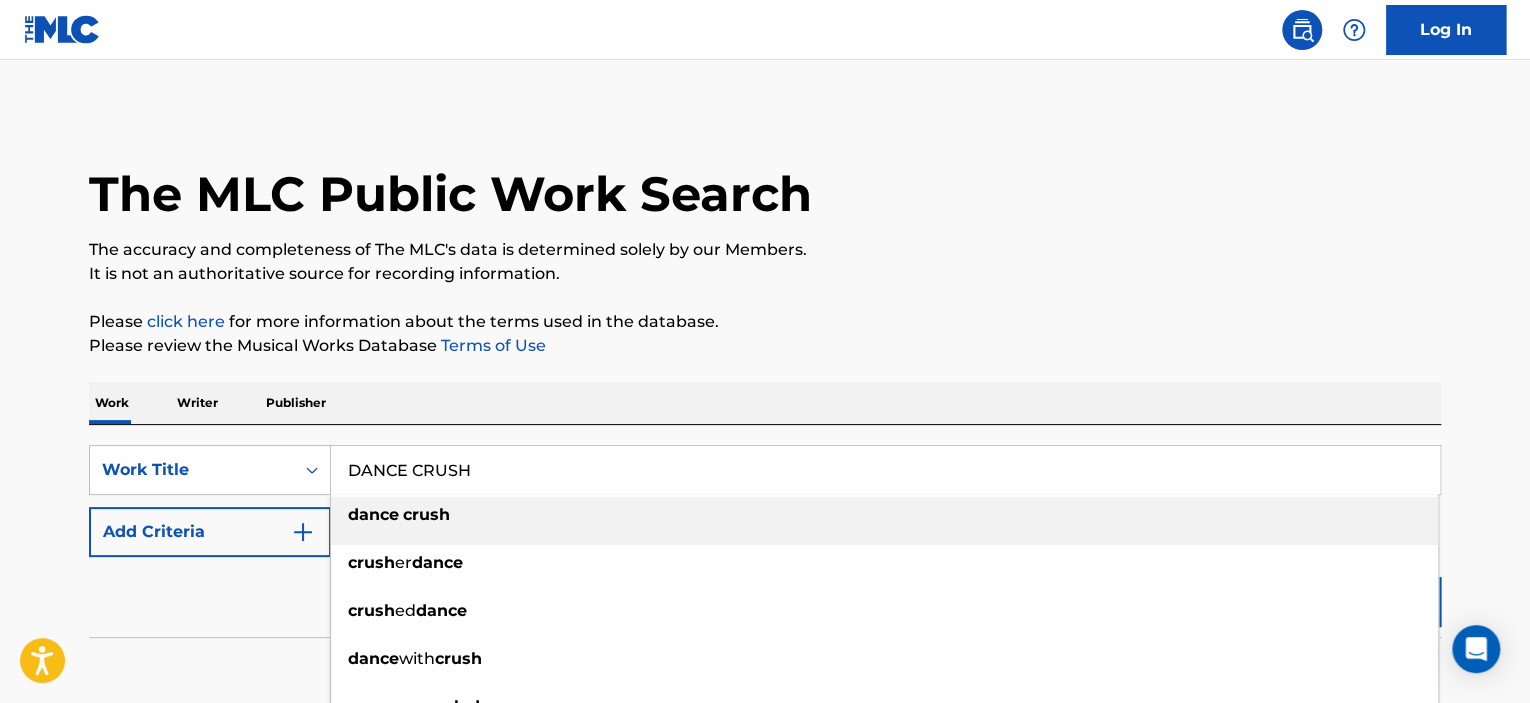click on "dance" at bounding box center [373, 514] 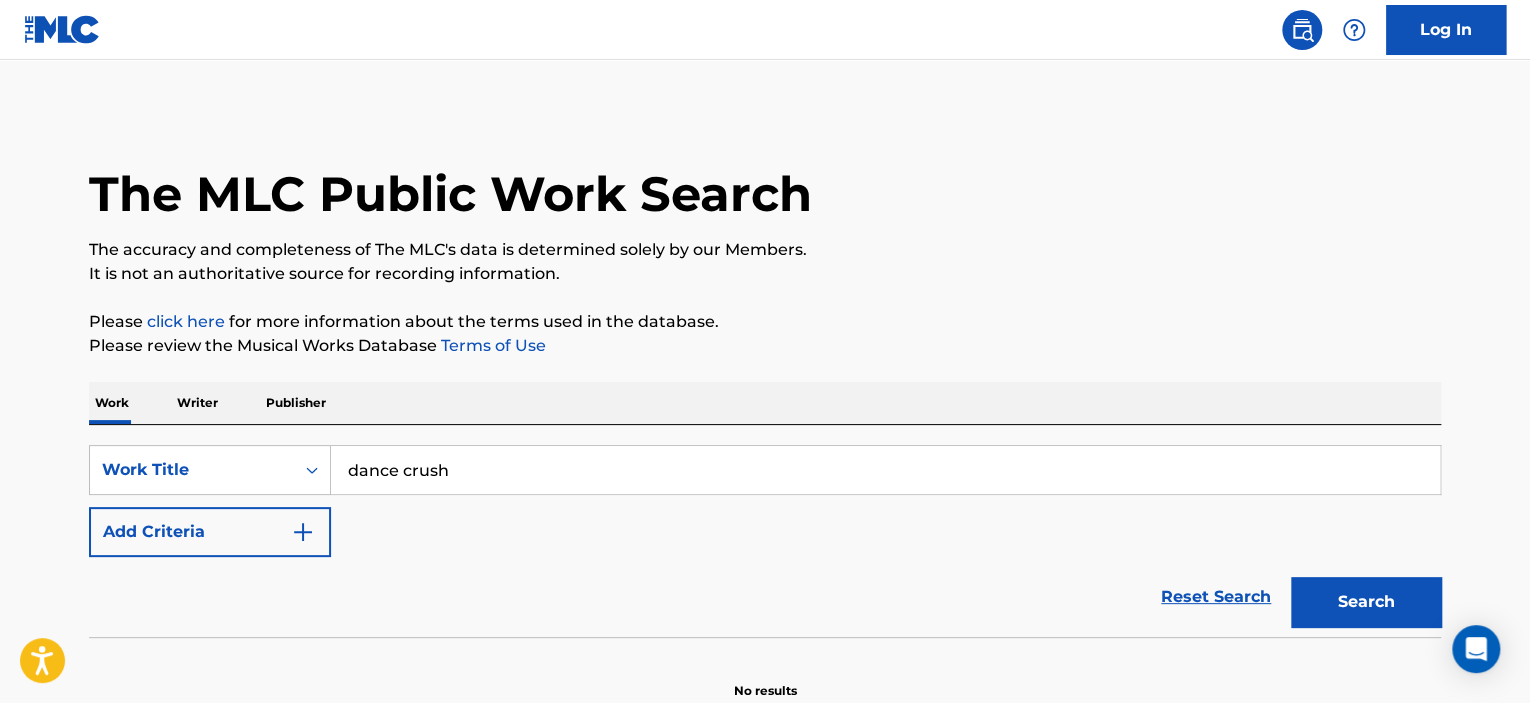 click on "Add Criteria" at bounding box center (210, 532) 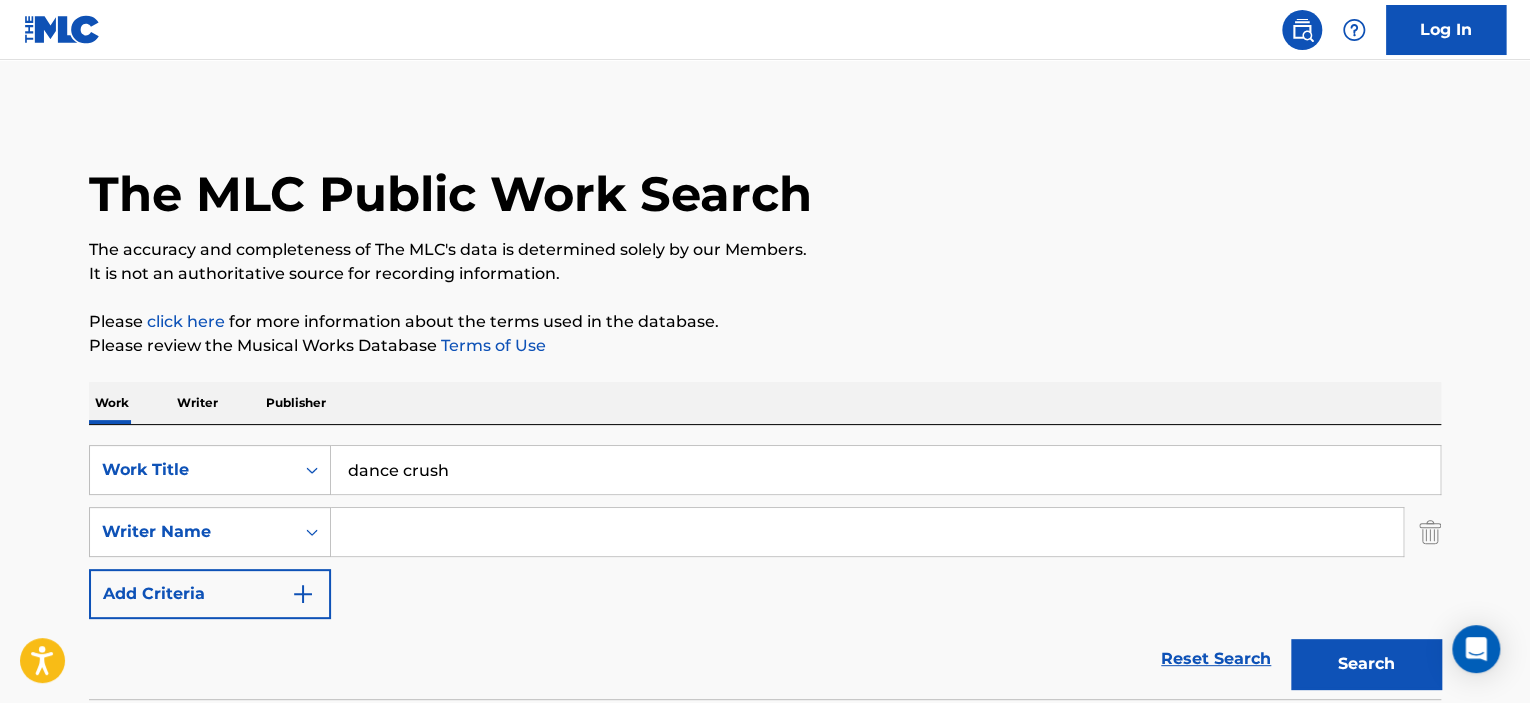drag, startPoint x: 456, startPoint y: 533, endPoint x: 621, endPoint y: 533, distance: 165 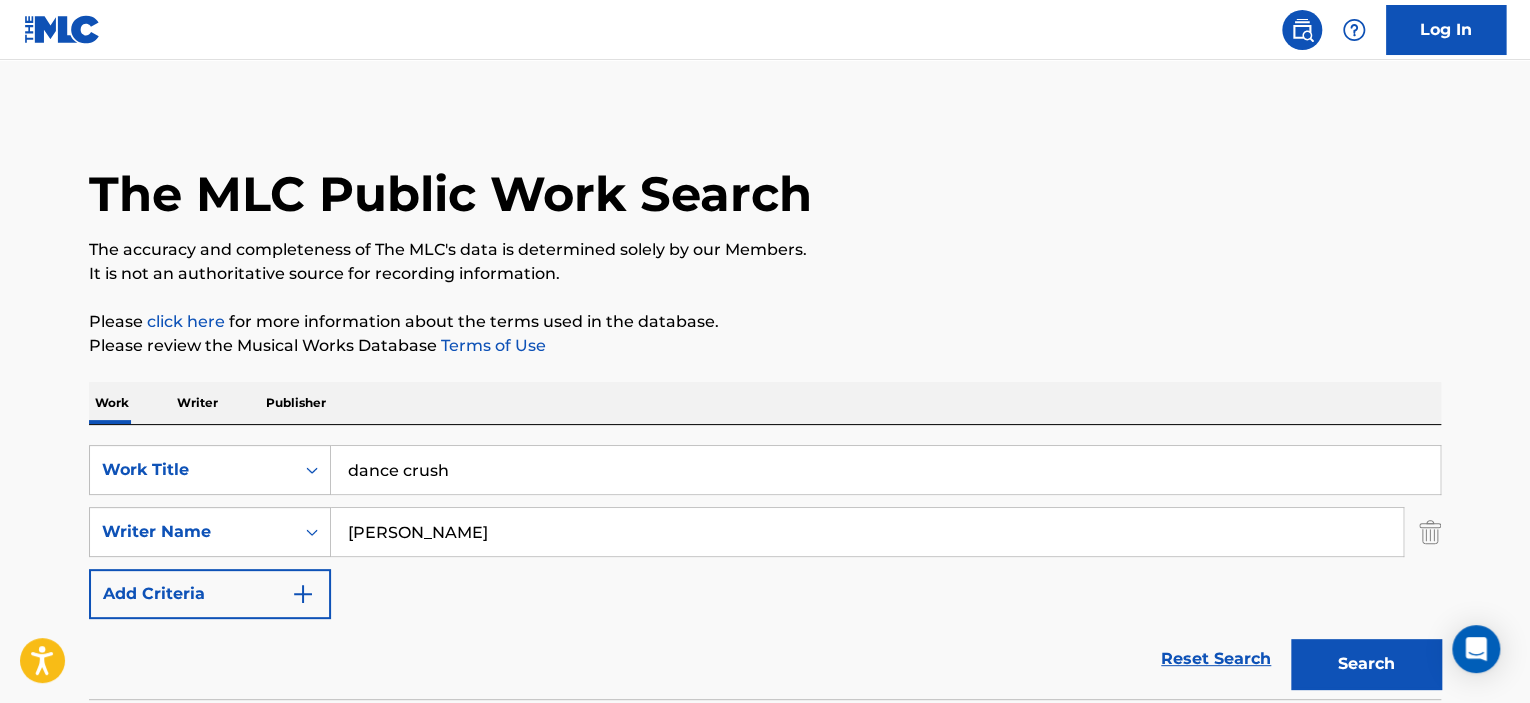 type on "MOFFITT" 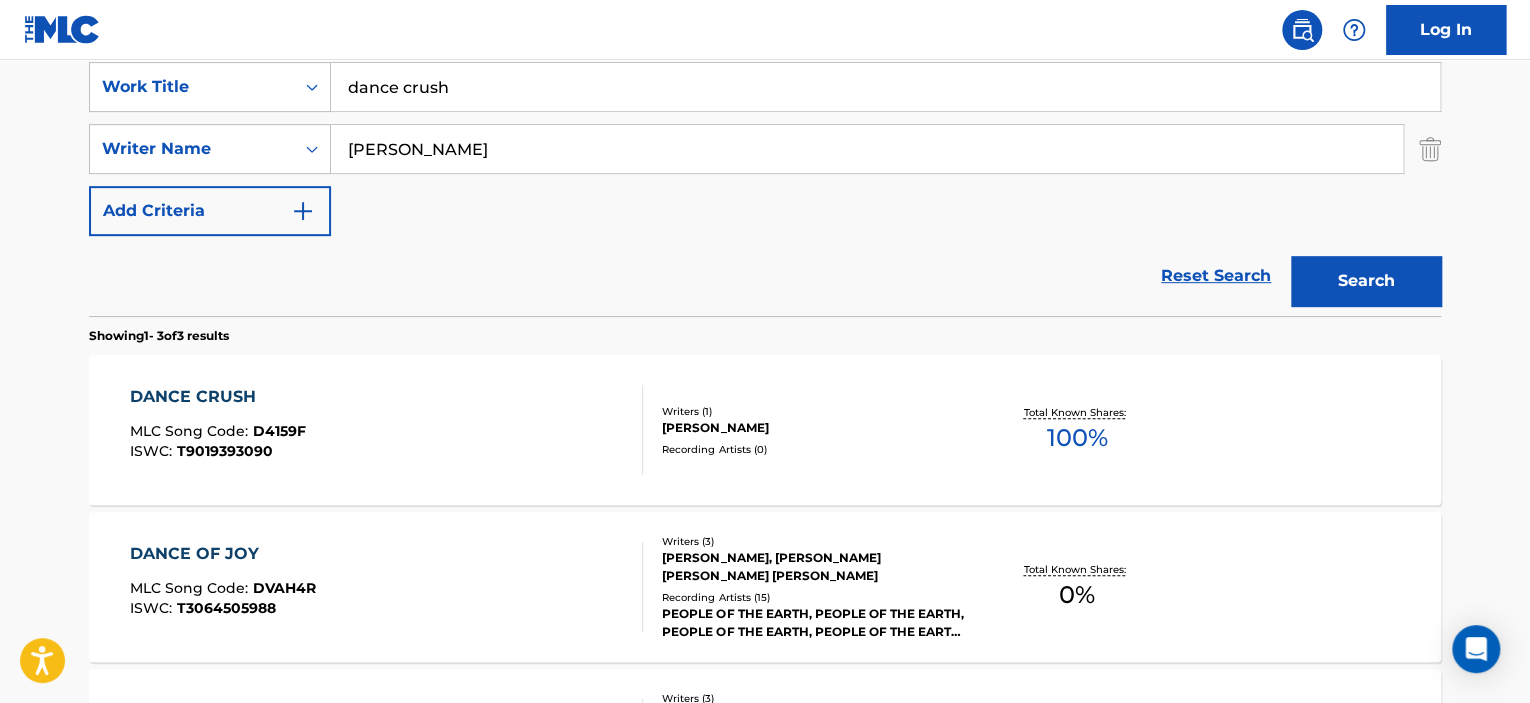 scroll, scrollTop: 429, scrollLeft: 0, axis: vertical 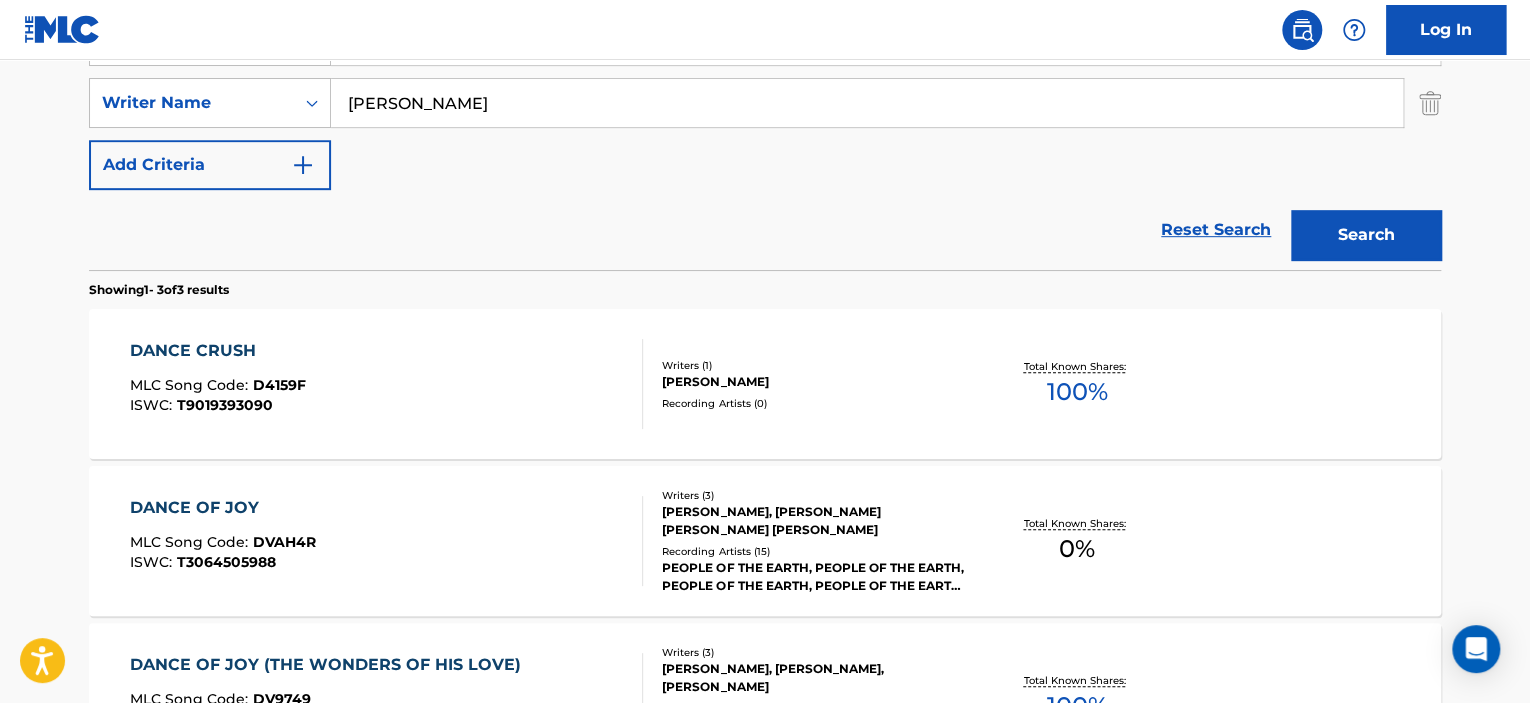 click on "DANCE CRUSH MLC Song Code : D4159F ISWC : T9019393090" at bounding box center (387, 384) 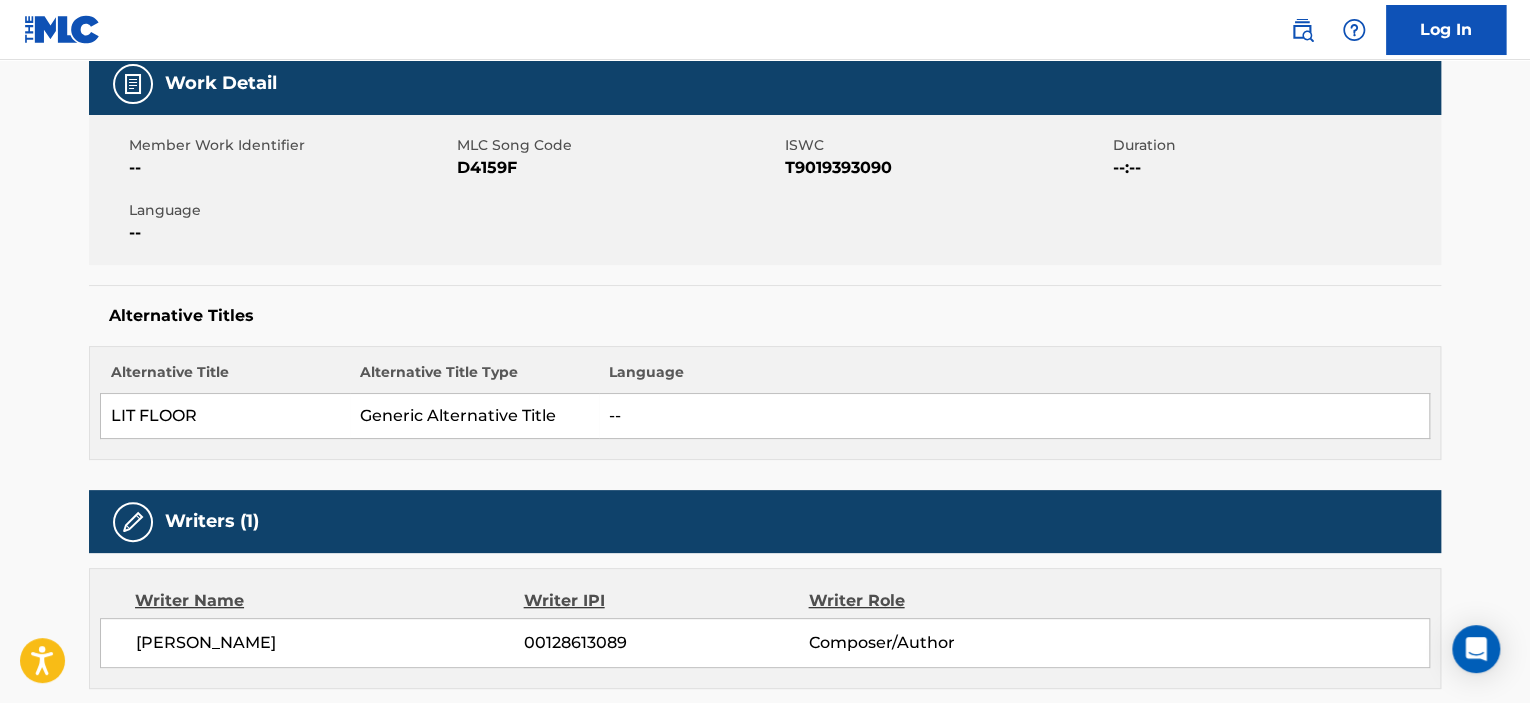 scroll, scrollTop: 265, scrollLeft: 0, axis: vertical 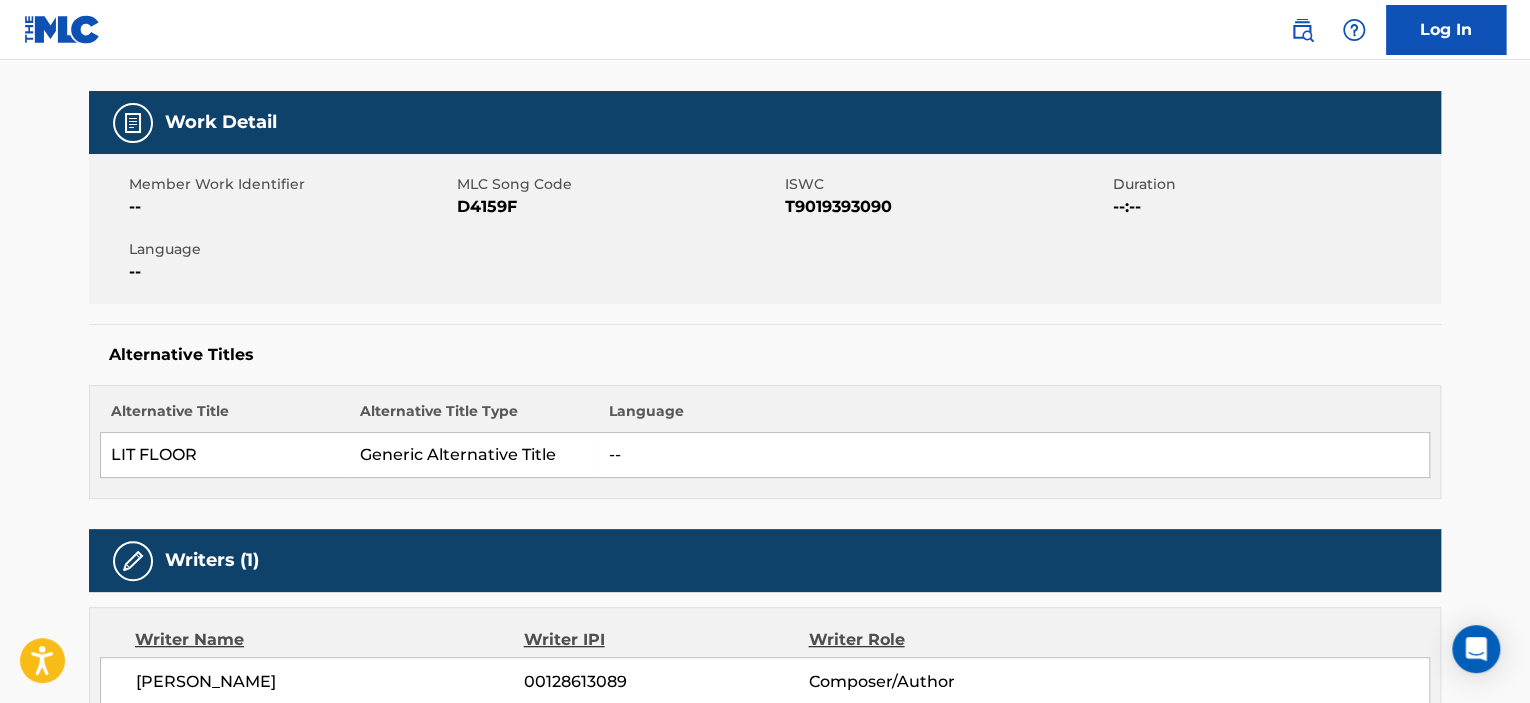 click on "T9019393090" at bounding box center (946, 207) 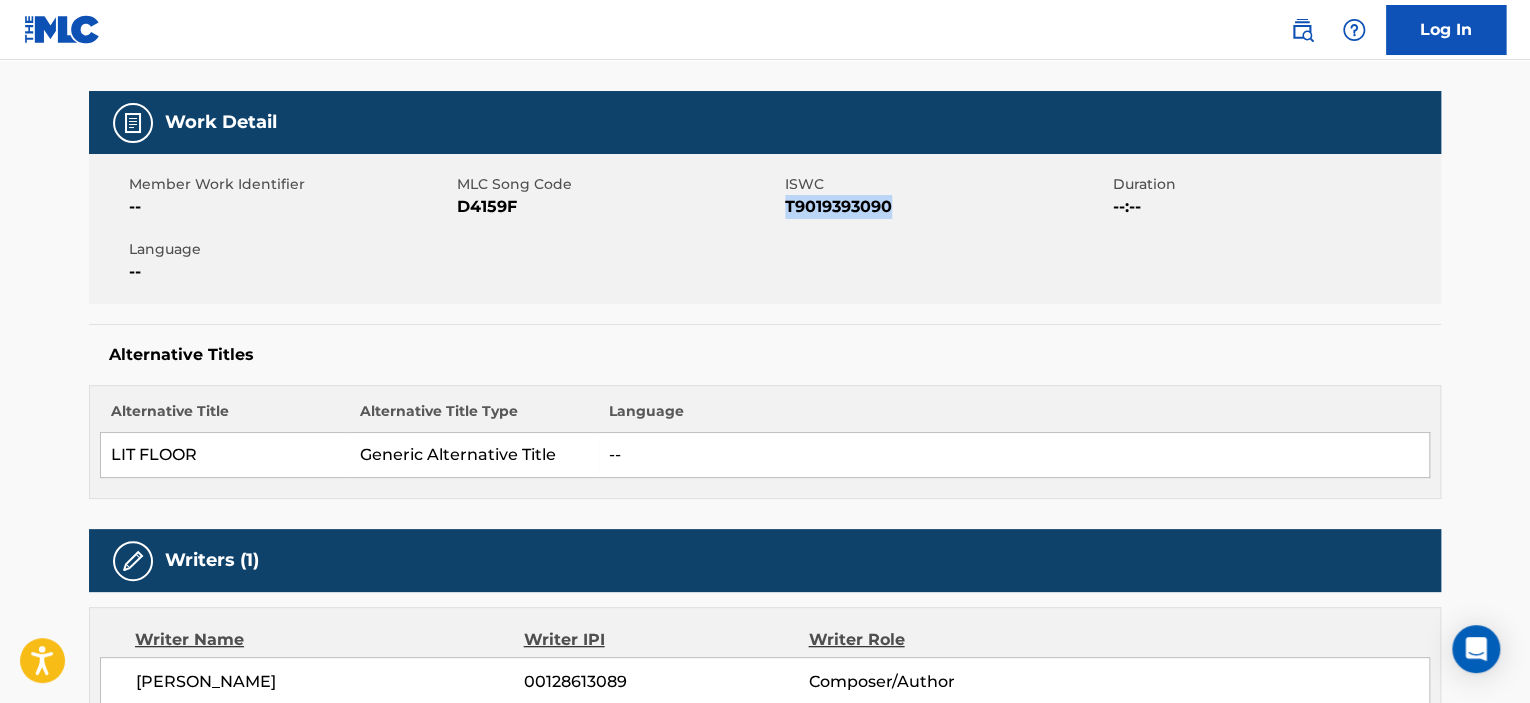 click on "T9019393090" at bounding box center (946, 207) 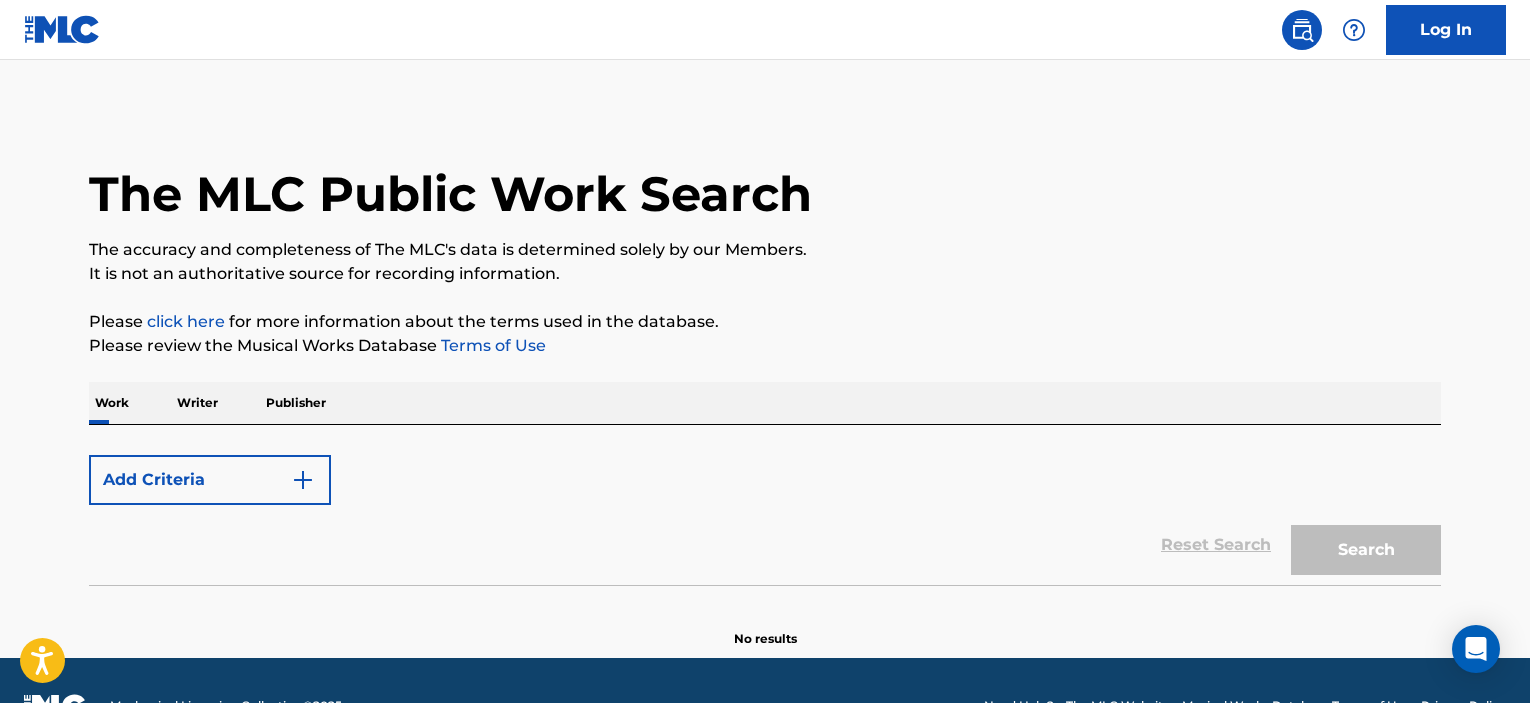 scroll, scrollTop: 0, scrollLeft: 0, axis: both 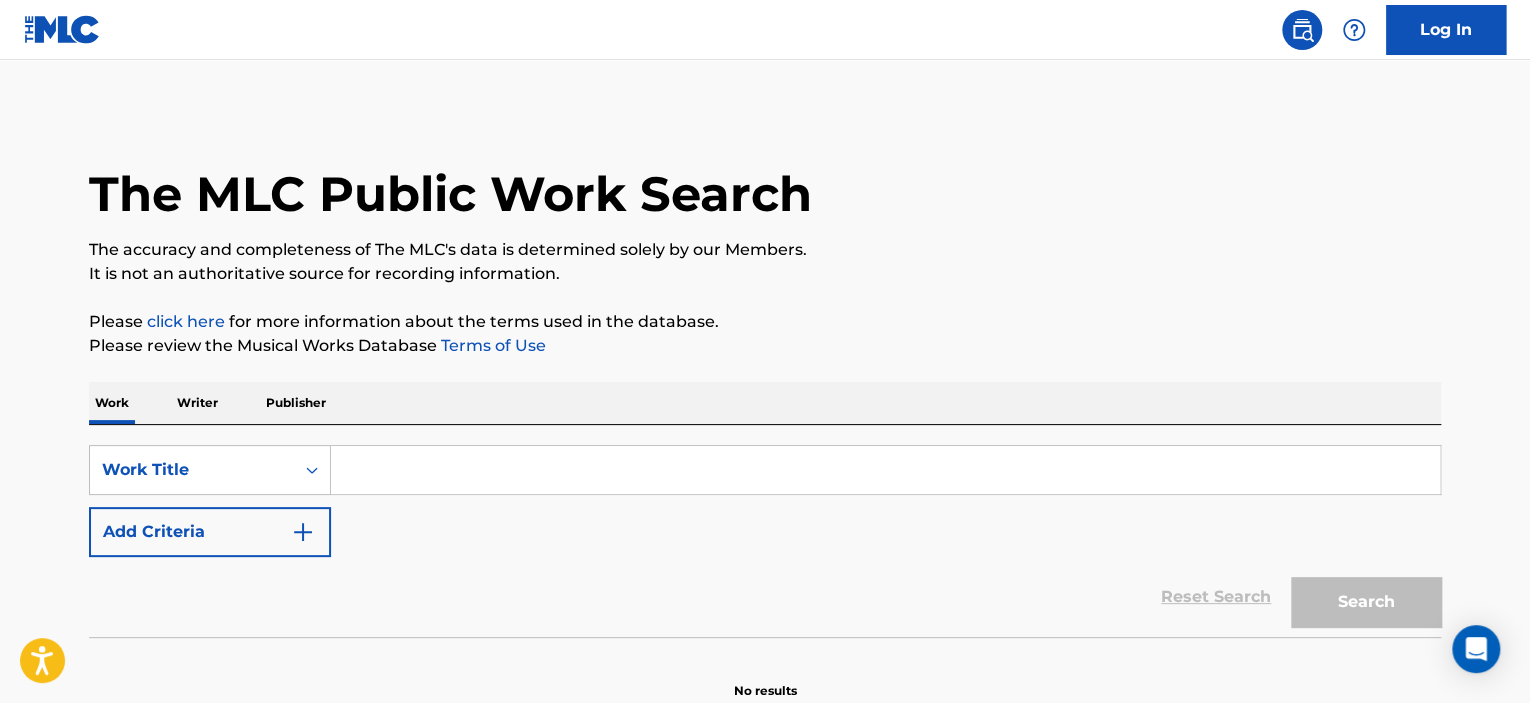 click at bounding box center [885, 470] 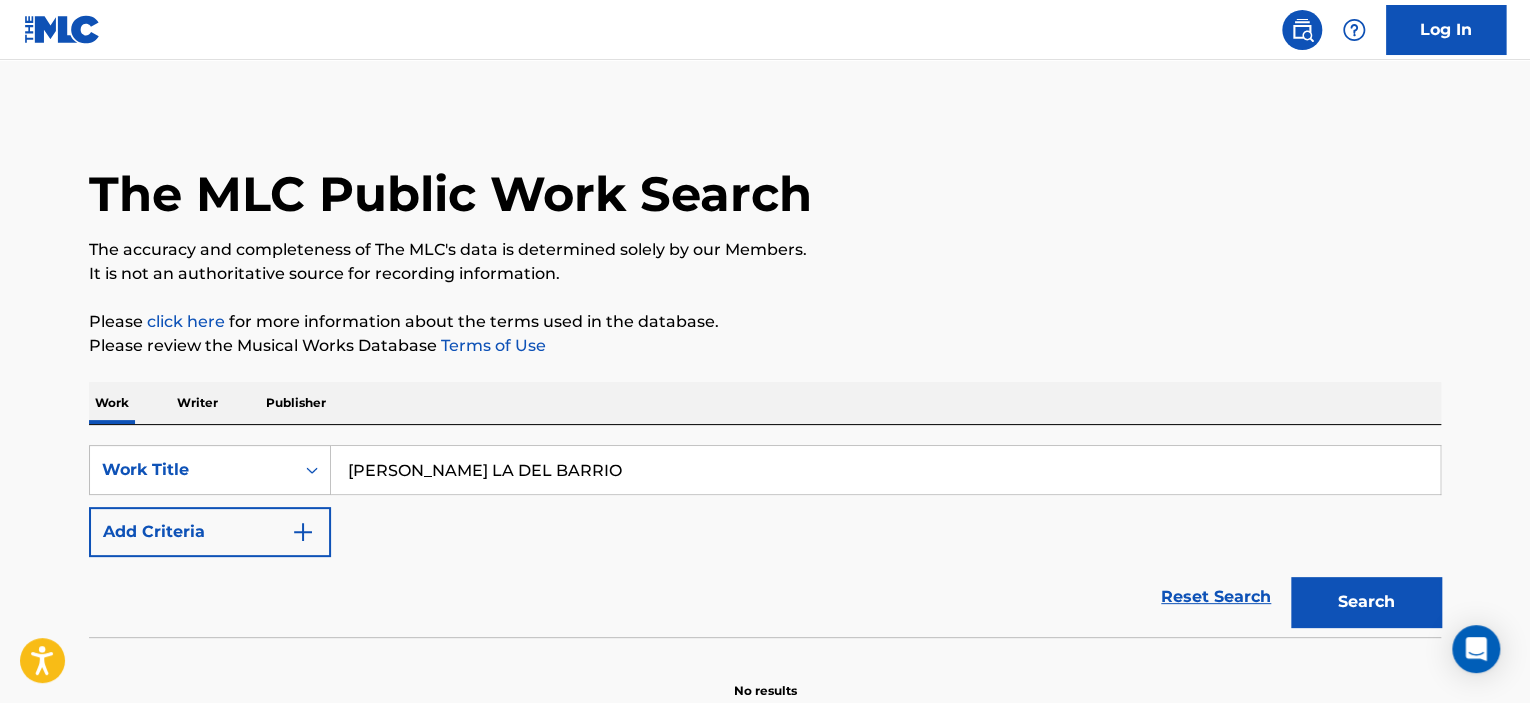 type on "[PERSON_NAME] LA DEL BARRIO" 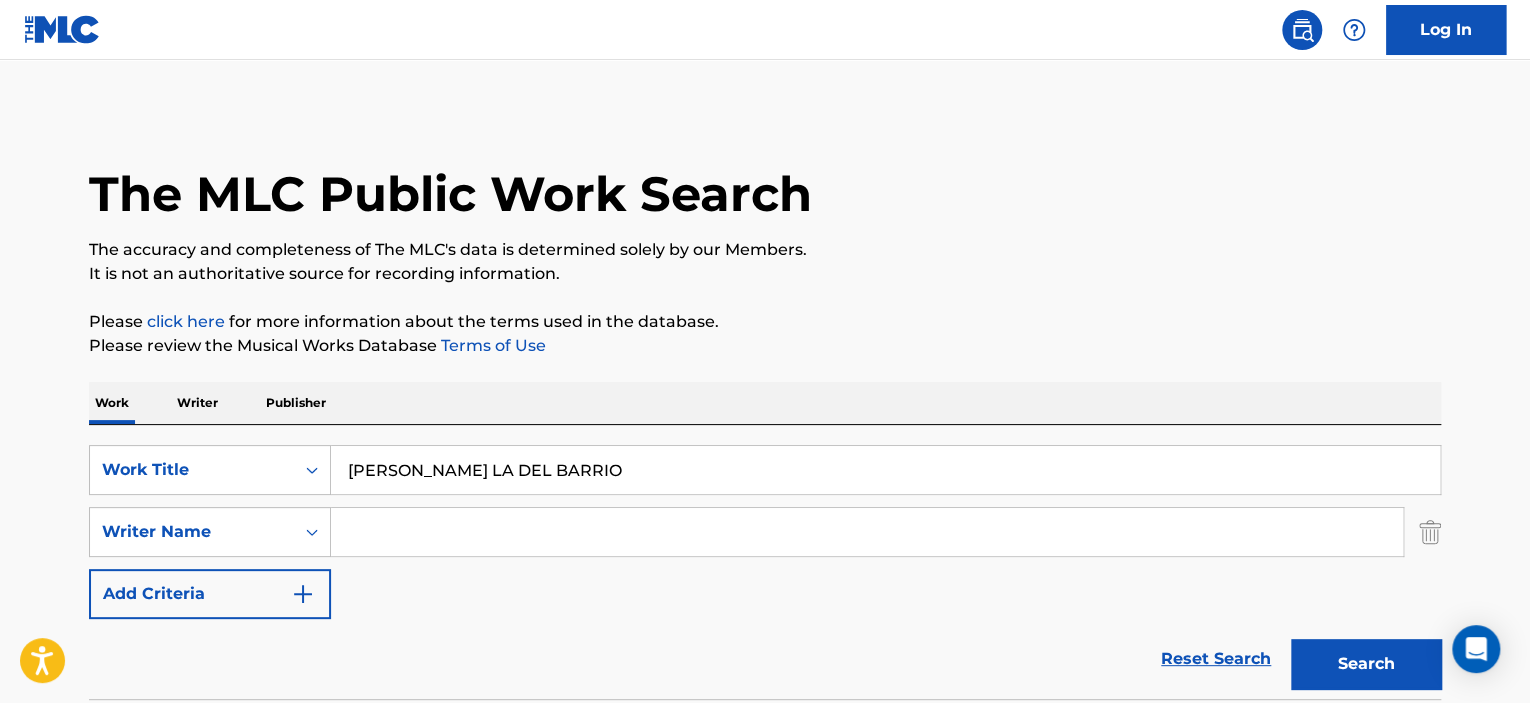 drag, startPoint x: 343, startPoint y: 514, endPoint x: 367, endPoint y: 520, distance: 24.738634 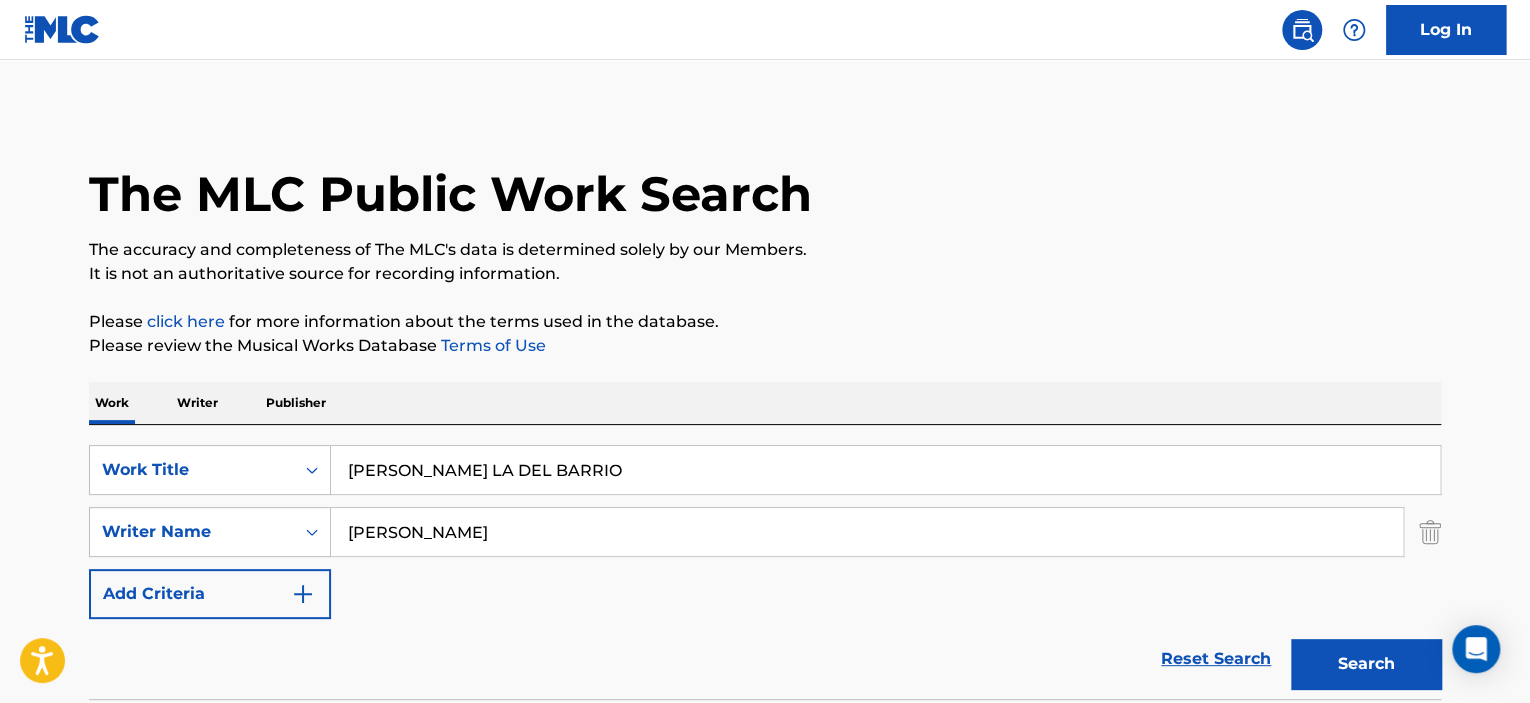 type on "[PERSON_NAME]" 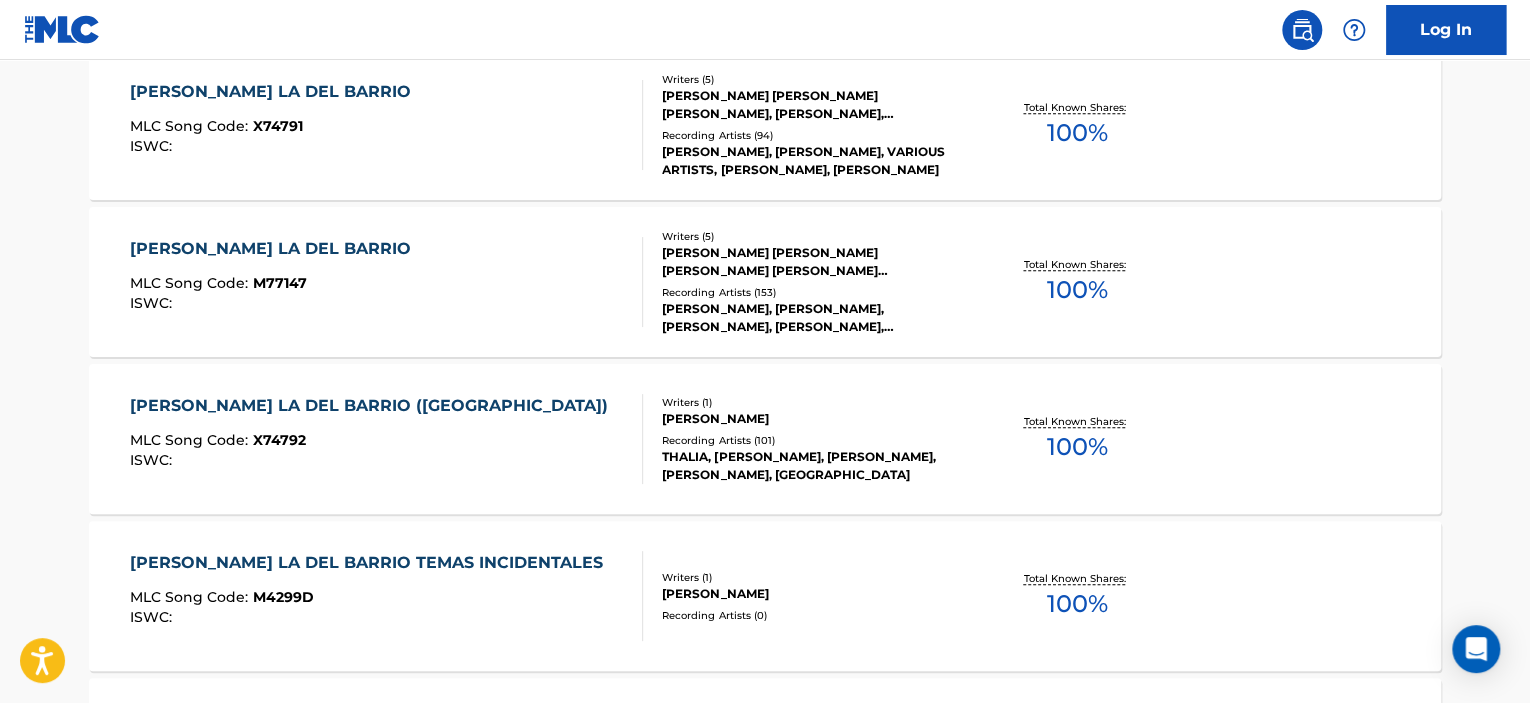 scroll, scrollTop: 700, scrollLeft: 0, axis: vertical 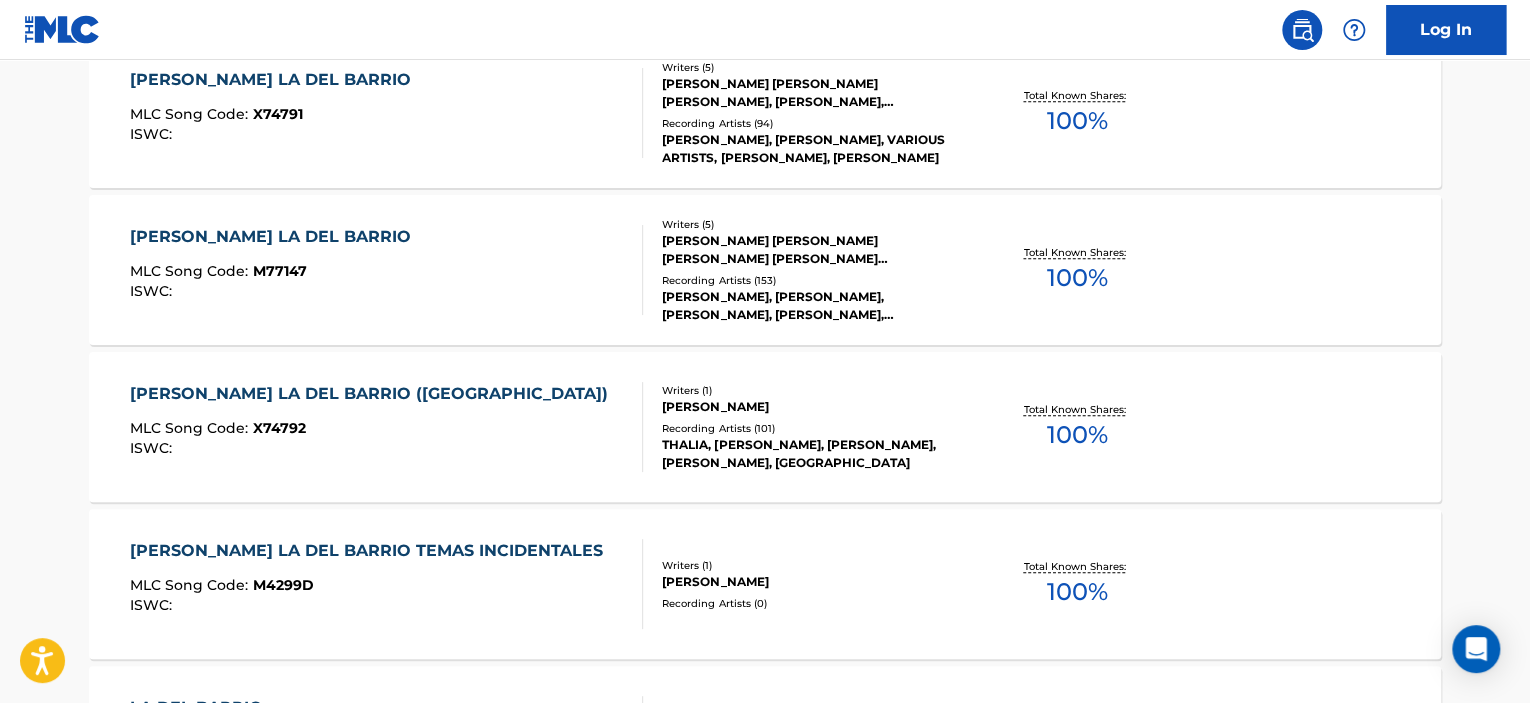 click on "[PERSON_NAME] LA DEL BARRIO TEMAS INCIDENTALES" at bounding box center [371, 551] 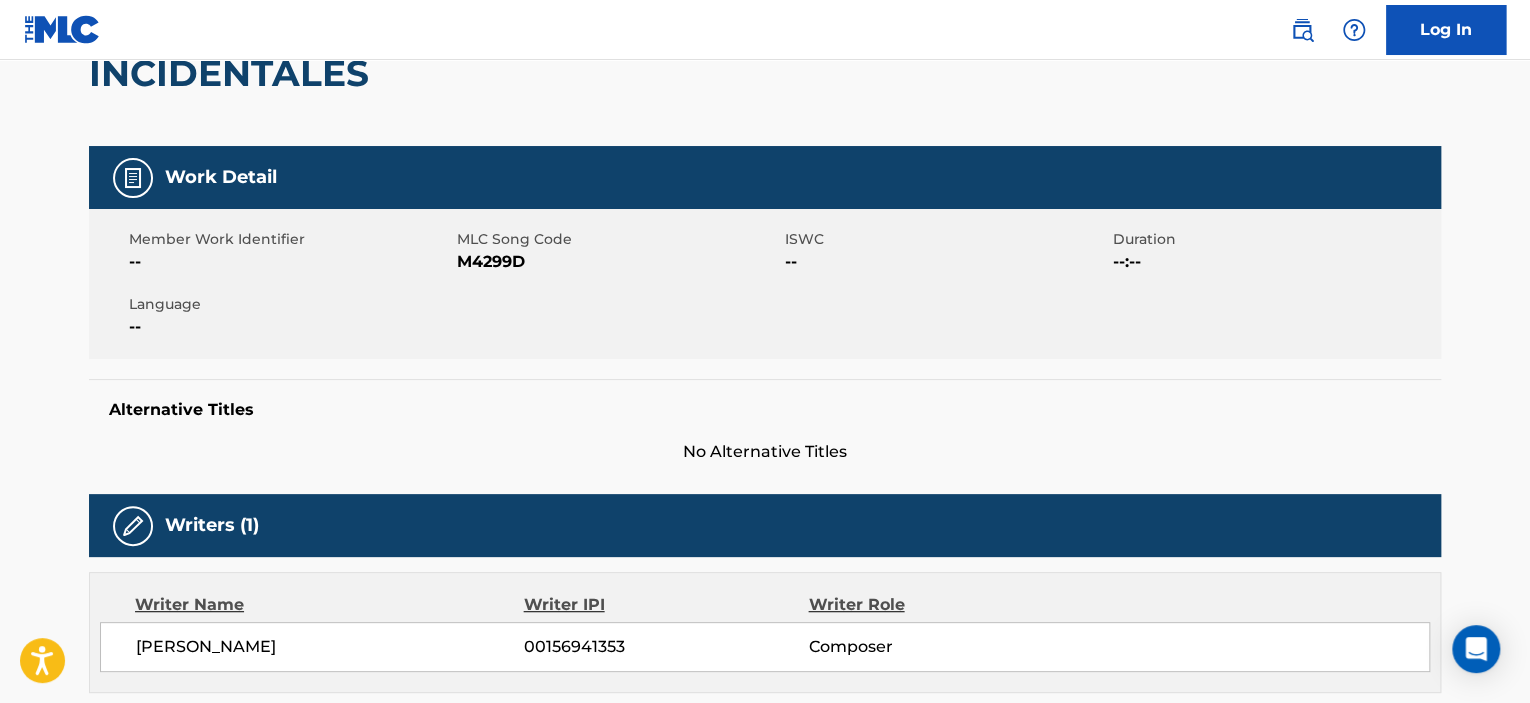 scroll, scrollTop: 0, scrollLeft: 0, axis: both 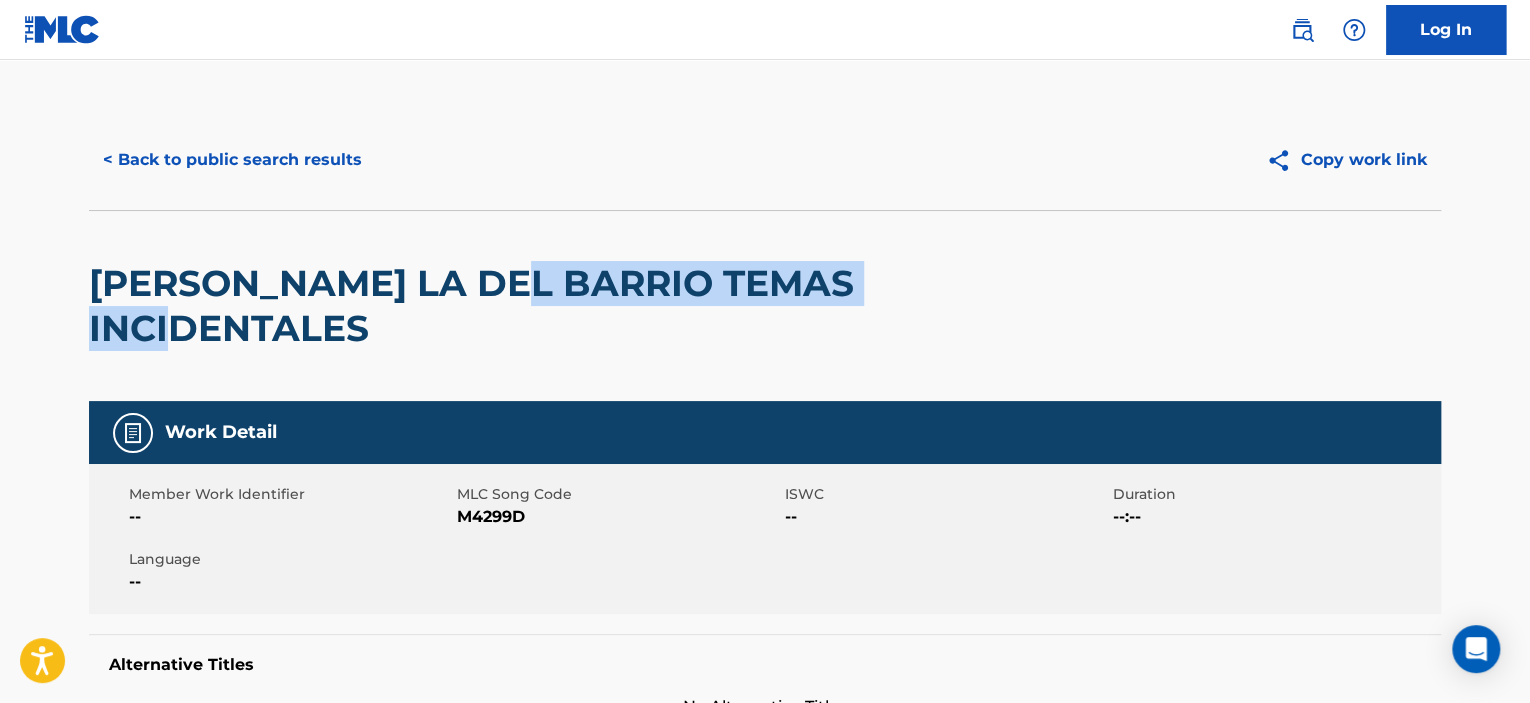 drag, startPoint x: 583, startPoint y: 296, endPoint x: 649, endPoint y: 322, distance: 70.93659 